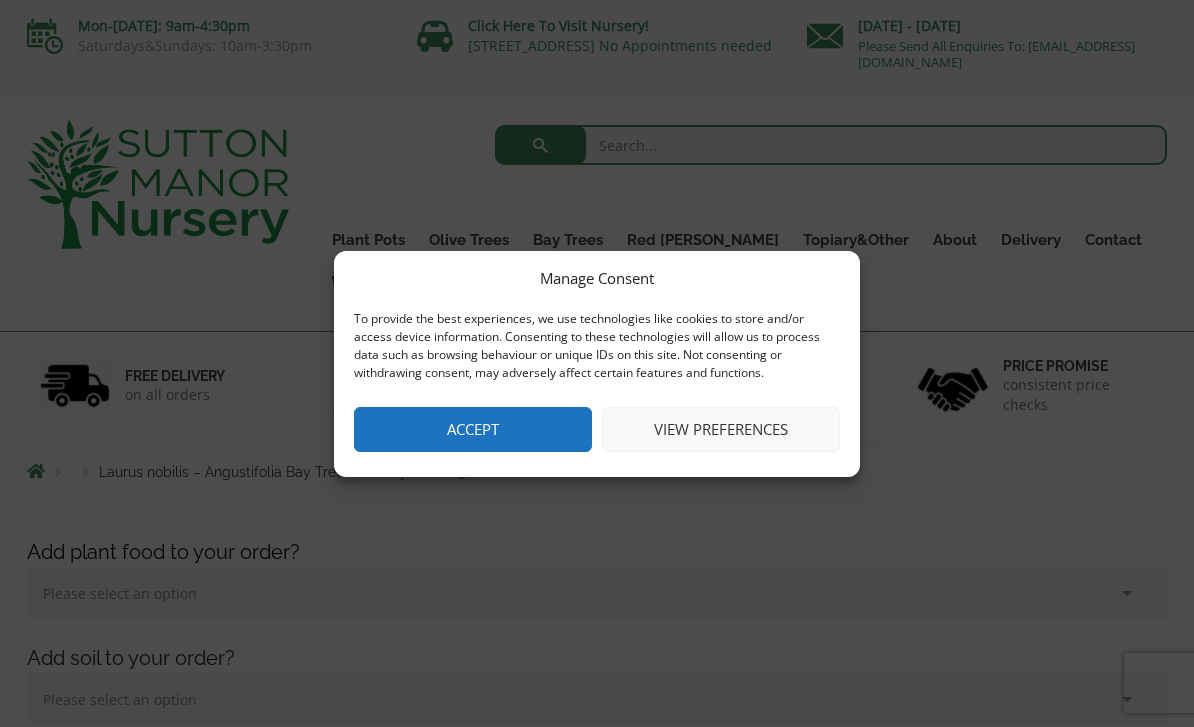scroll, scrollTop: 0, scrollLeft: 0, axis: both 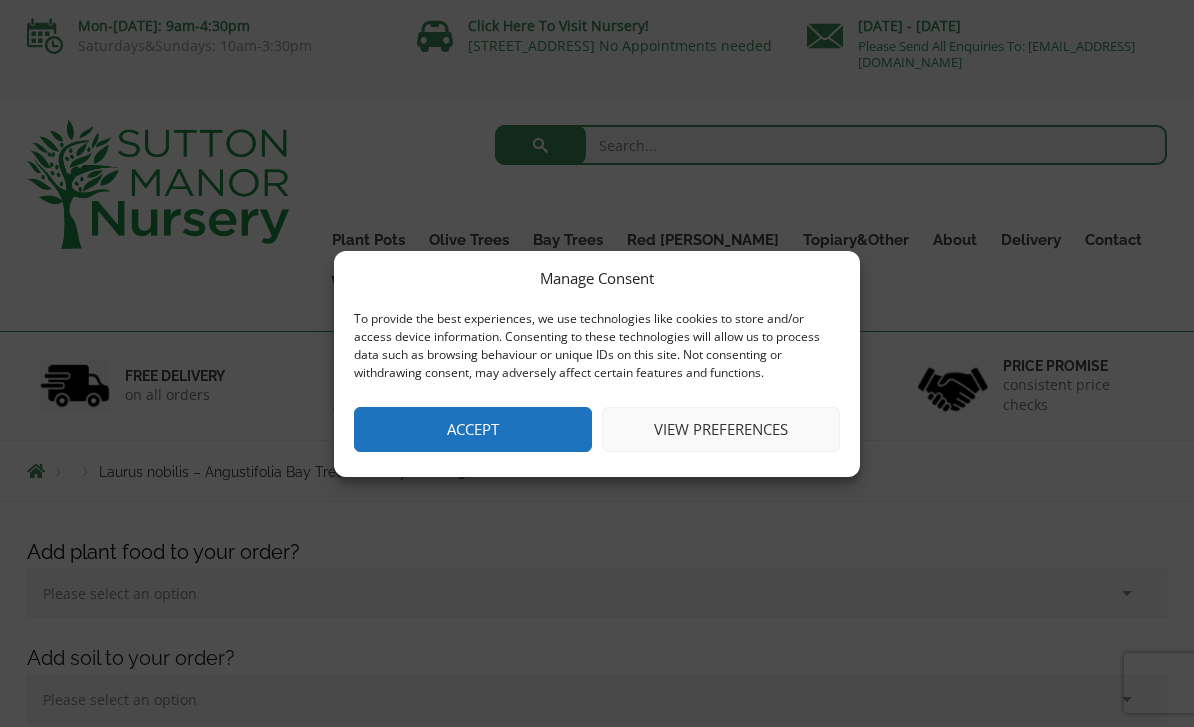 click on "Accept" at bounding box center [473, 429] 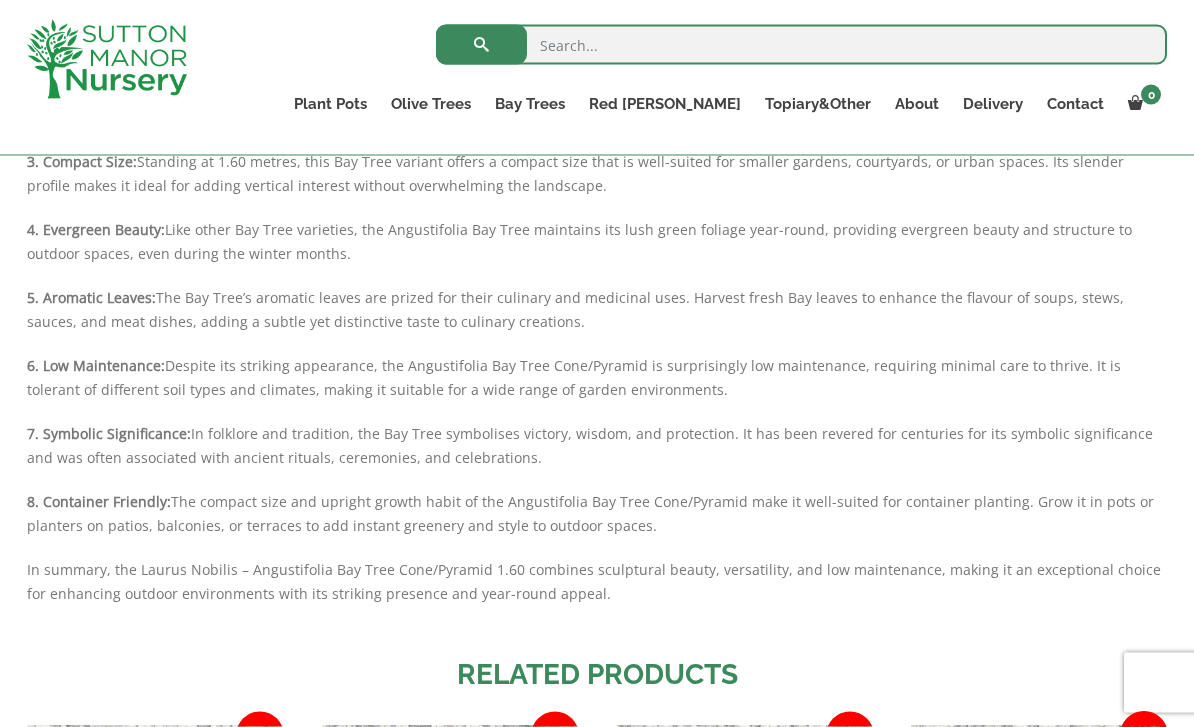 scroll, scrollTop: 2135, scrollLeft: 0, axis: vertical 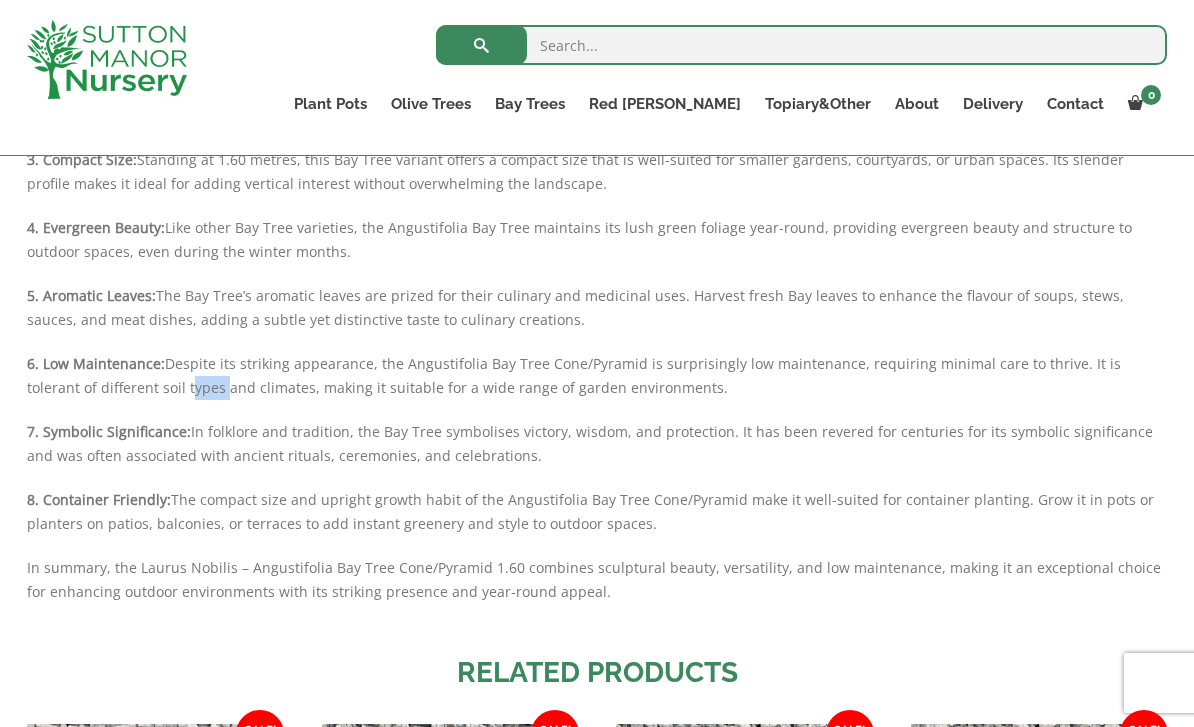 click on "8. Container Friendly:" at bounding box center [99, 499] 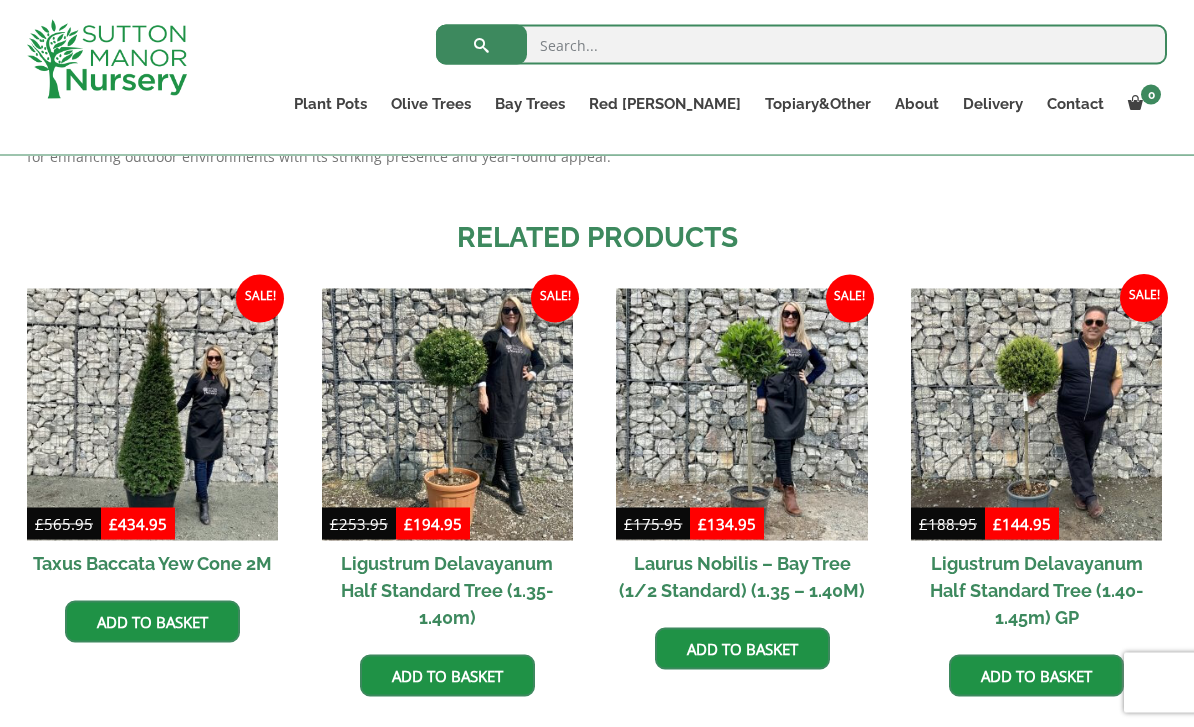 scroll, scrollTop: 2573, scrollLeft: 0, axis: vertical 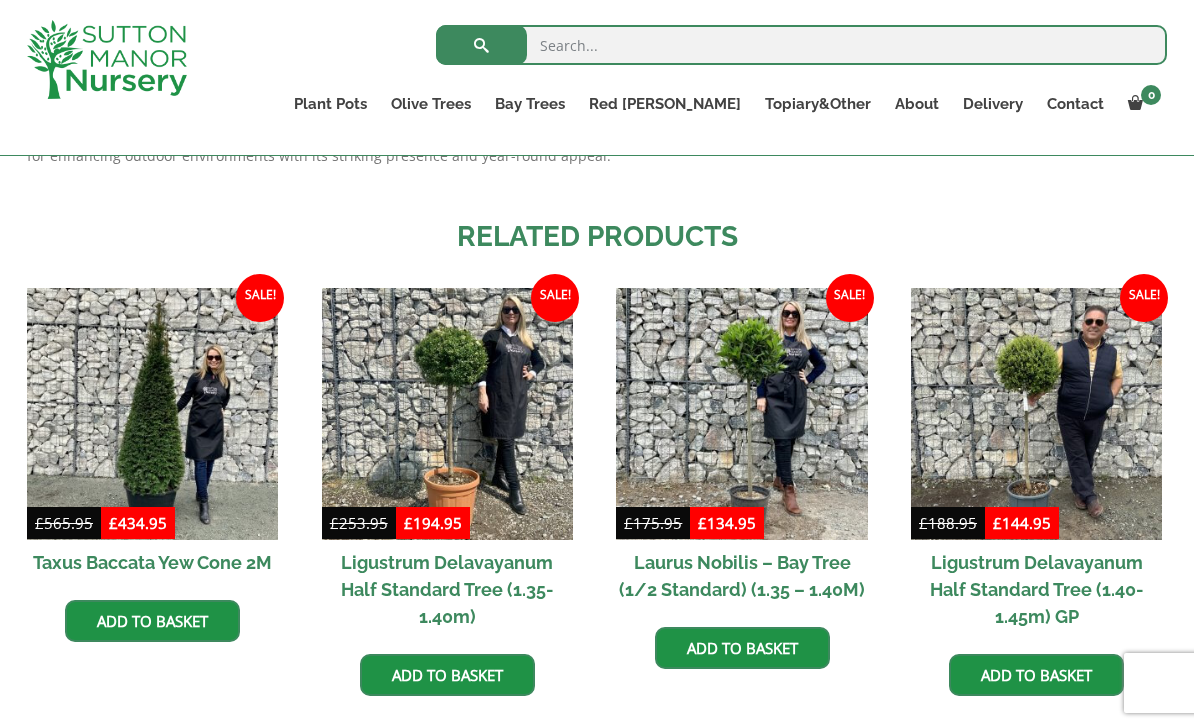 click at bounding box center (152, 413) 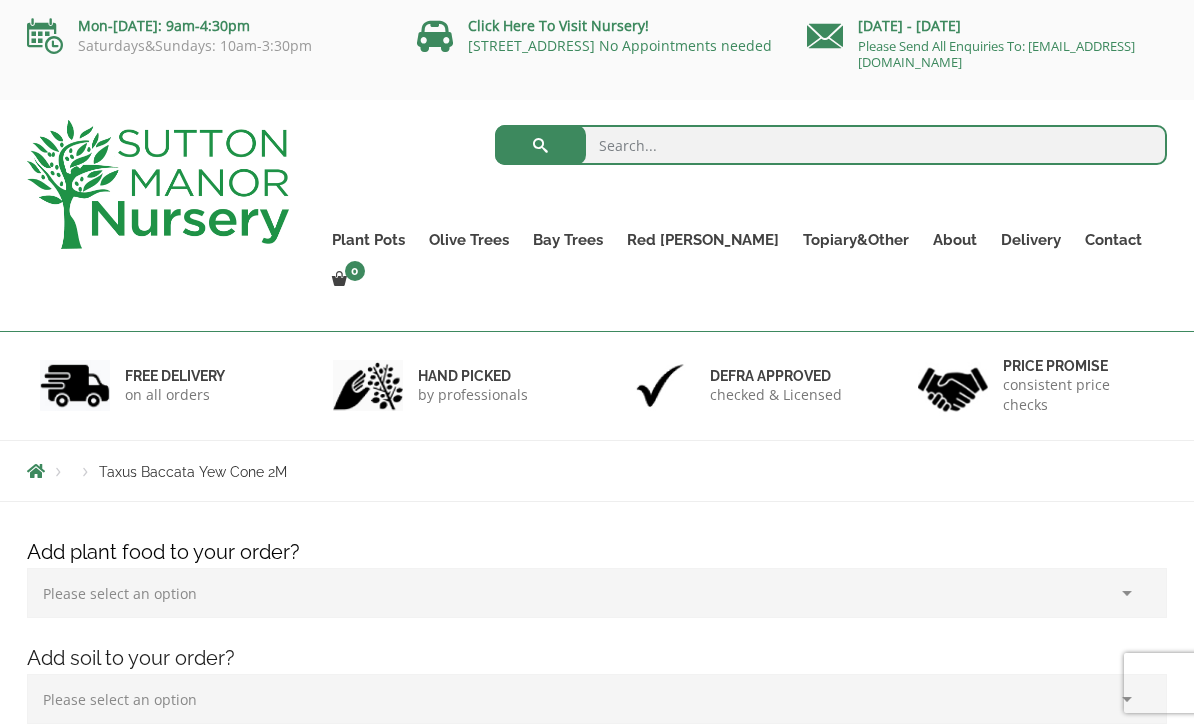 scroll, scrollTop: 0, scrollLeft: 0, axis: both 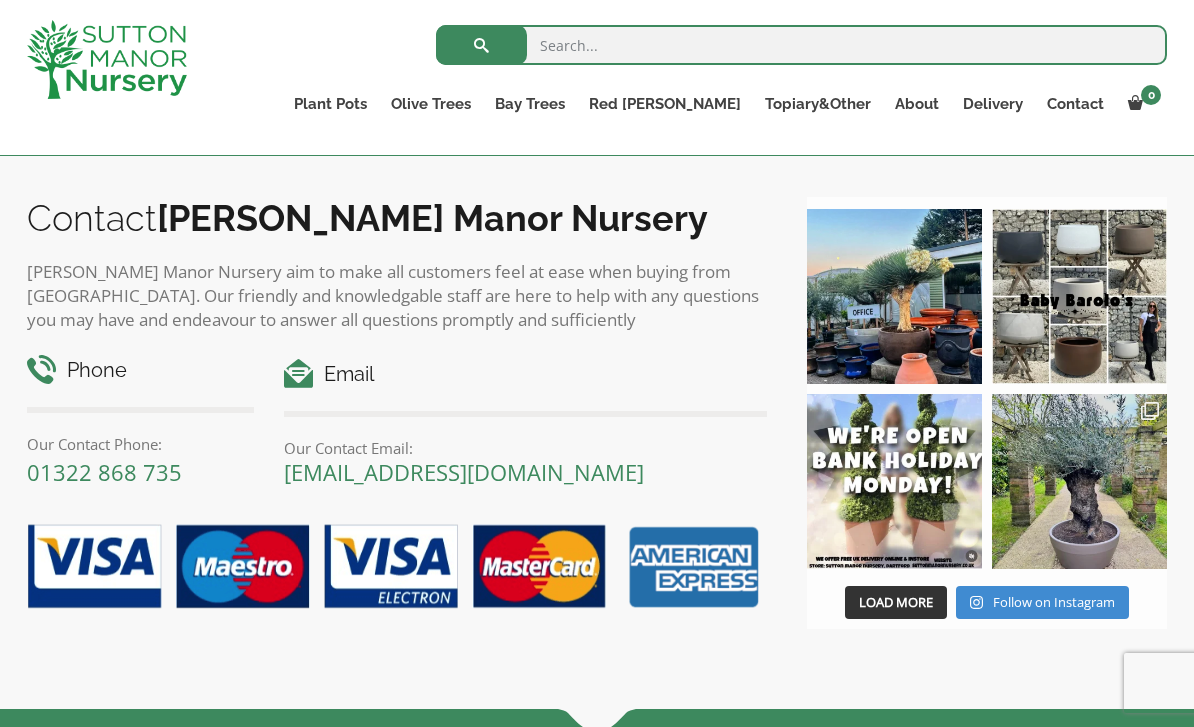 click at bounding box center [894, 296] 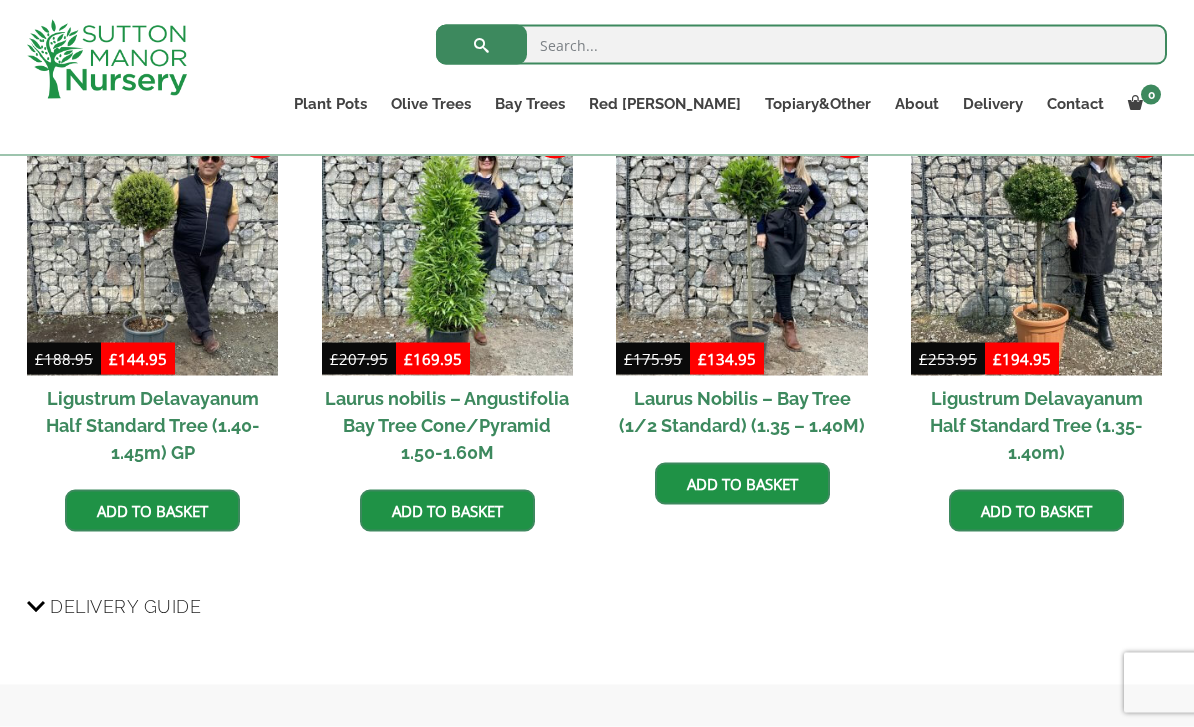 scroll, scrollTop: 1669, scrollLeft: 0, axis: vertical 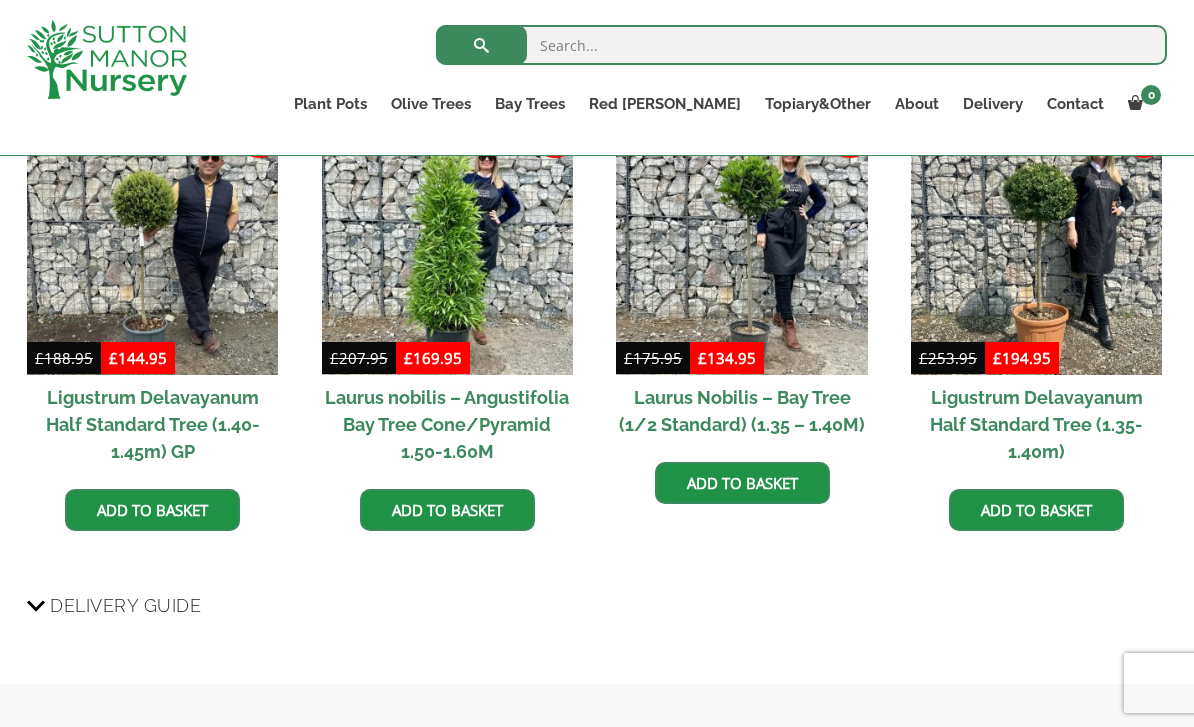 click on "Tuscan Olive Trees" at bounding box center (0, 0) 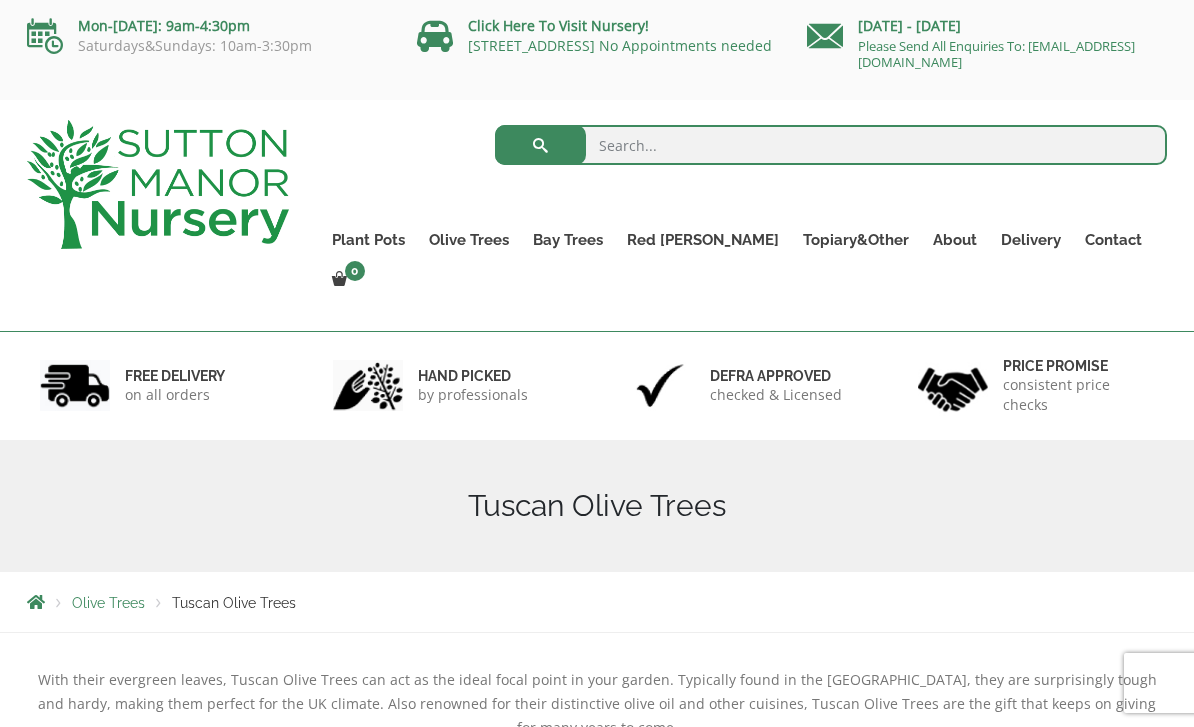 scroll, scrollTop: 0, scrollLeft: 0, axis: both 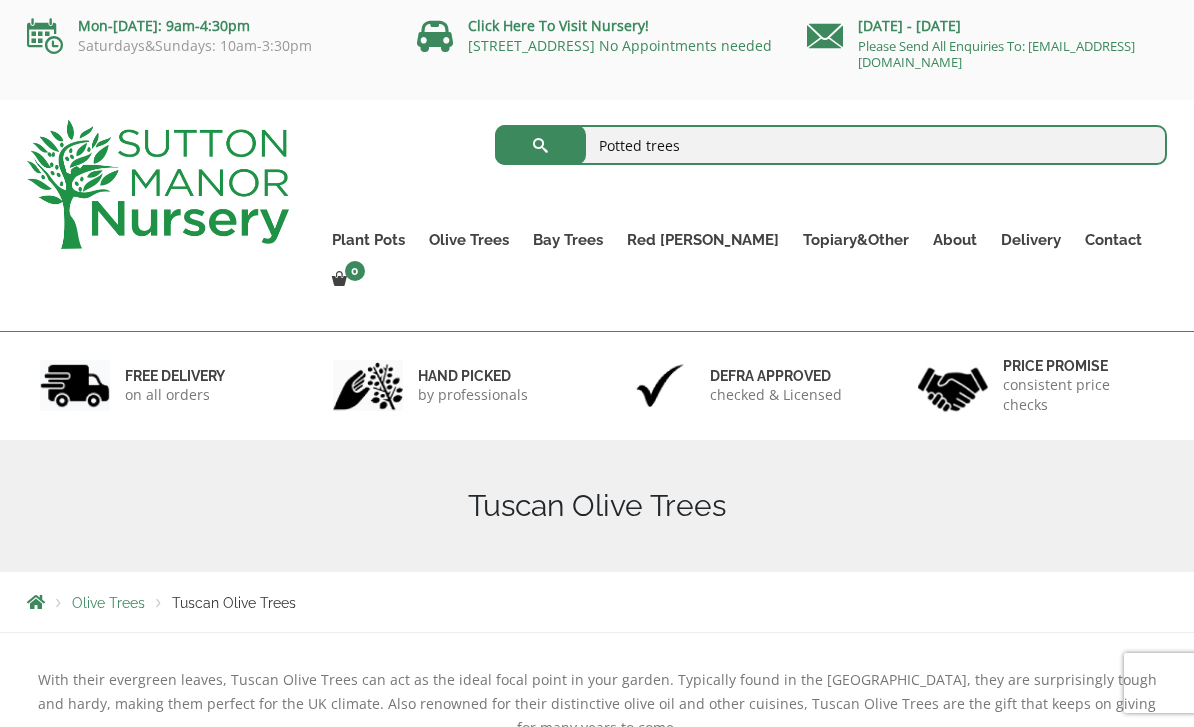 type on "Potted trees" 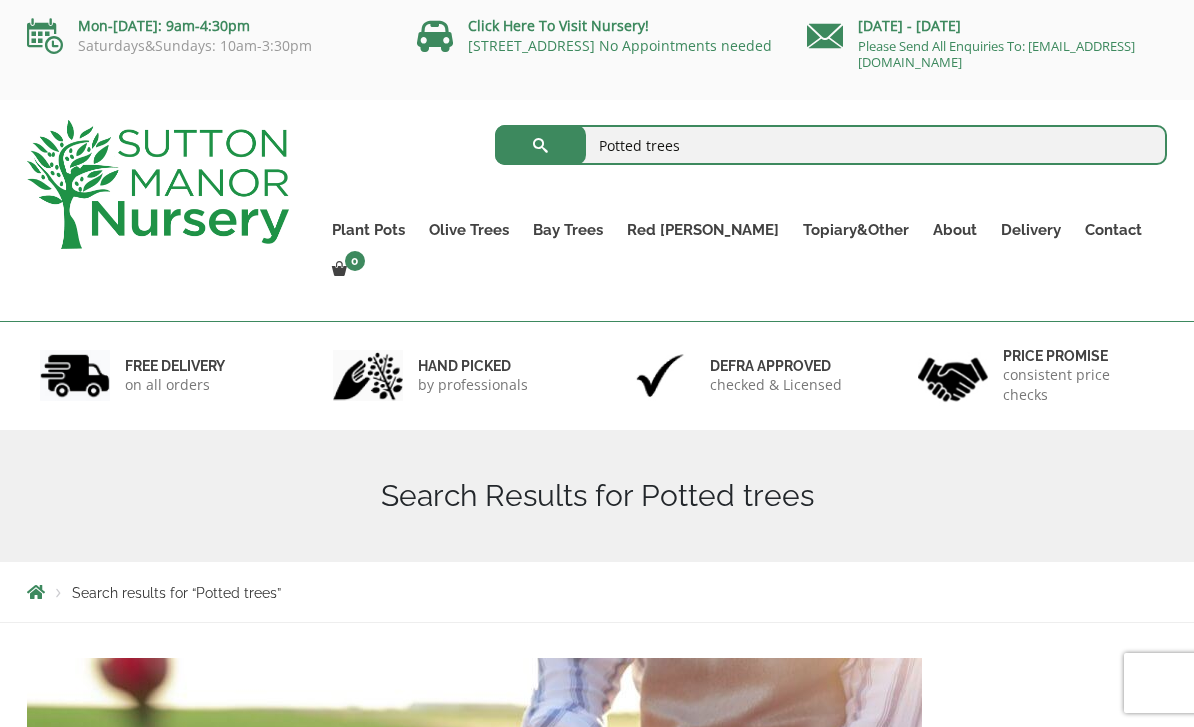 scroll, scrollTop: 0, scrollLeft: 0, axis: both 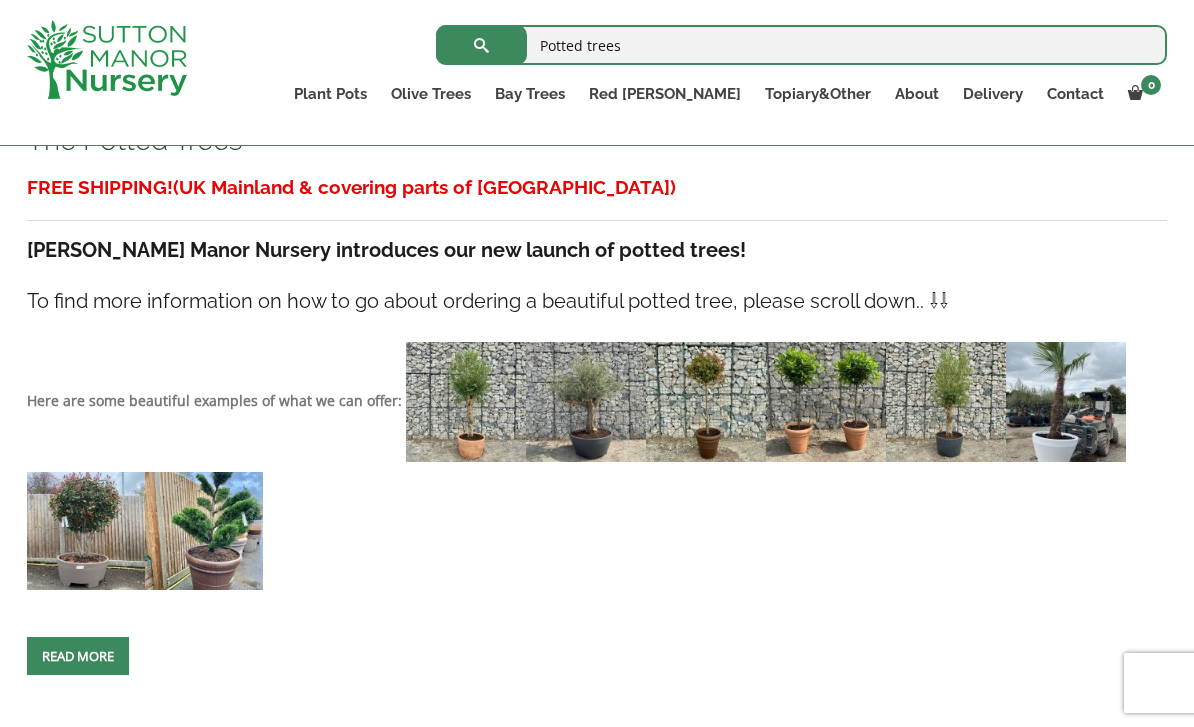 click at bounding box center [586, 402] 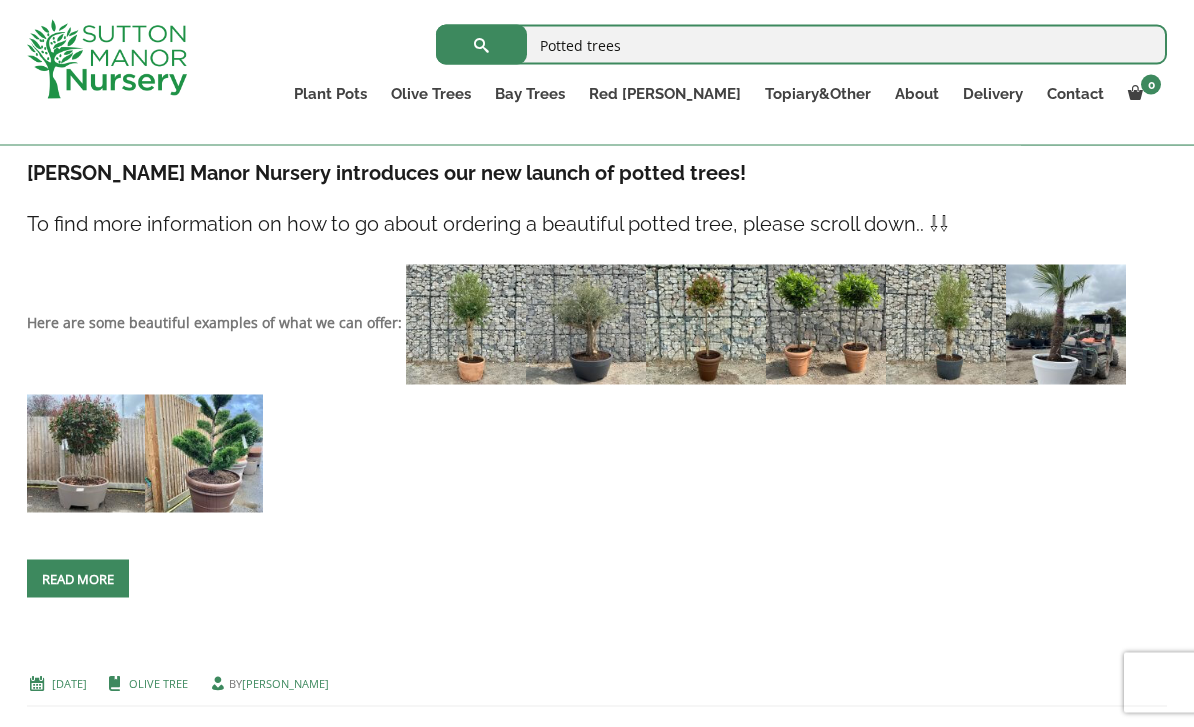 scroll, scrollTop: 1794, scrollLeft: 0, axis: vertical 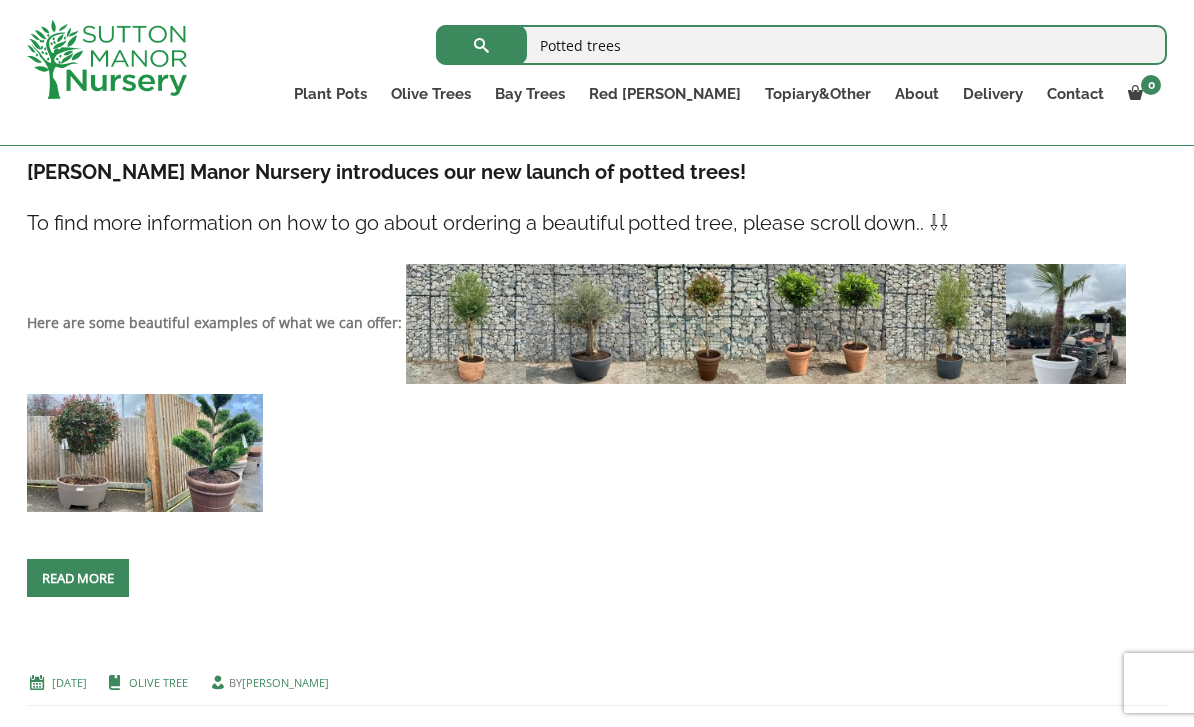 click on "Read more" at bounding box center [78, 578] 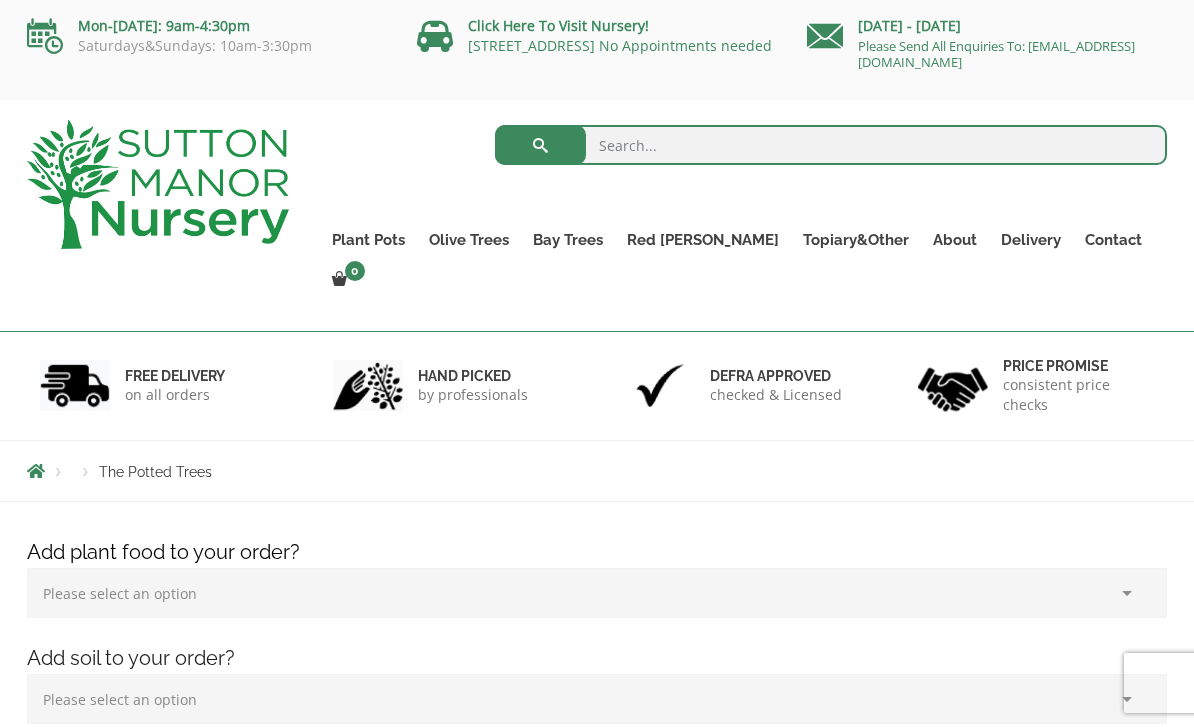 scroll, scrollTop: 0, scrollLeft: 0, axis: both 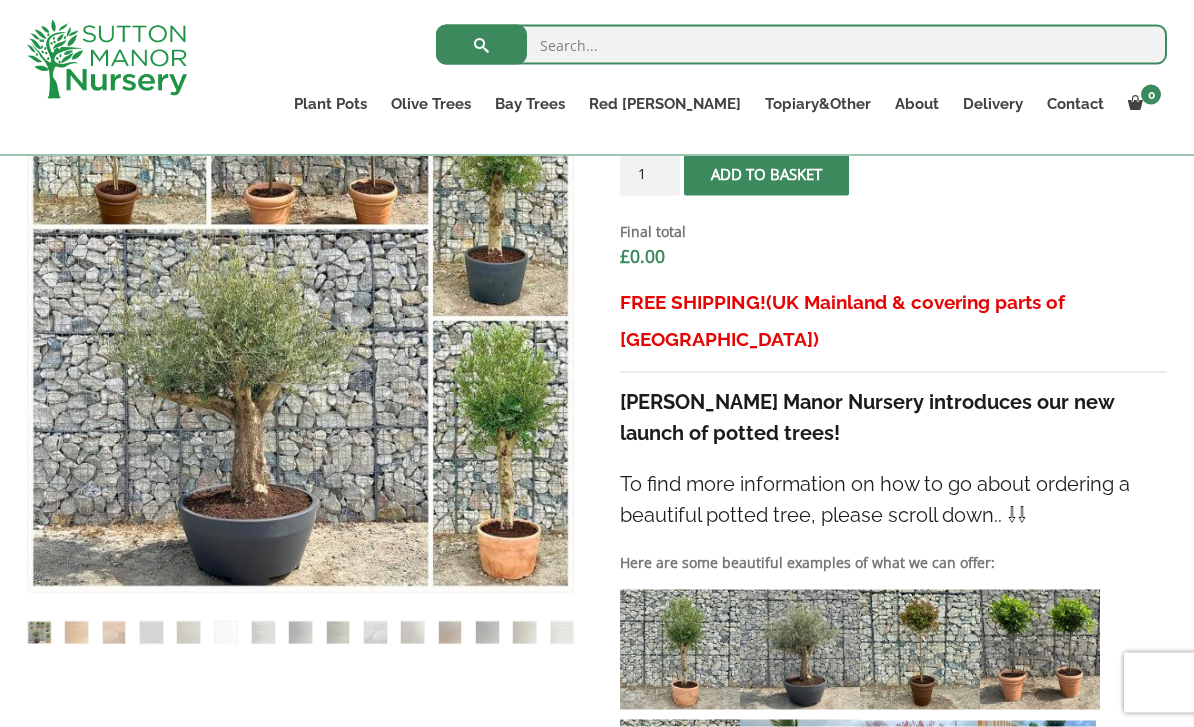 click at bounding box center (528, 547) 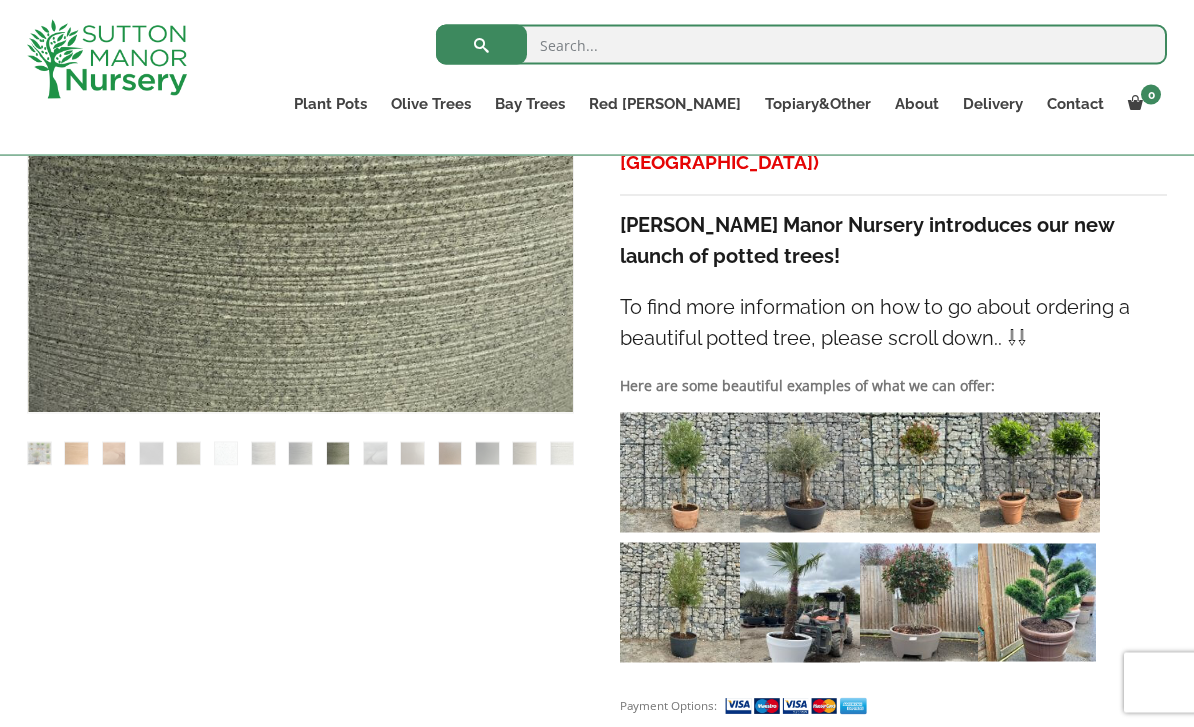 scroll, scrollTop: 913, scrollLeft: 0, axis: vertical 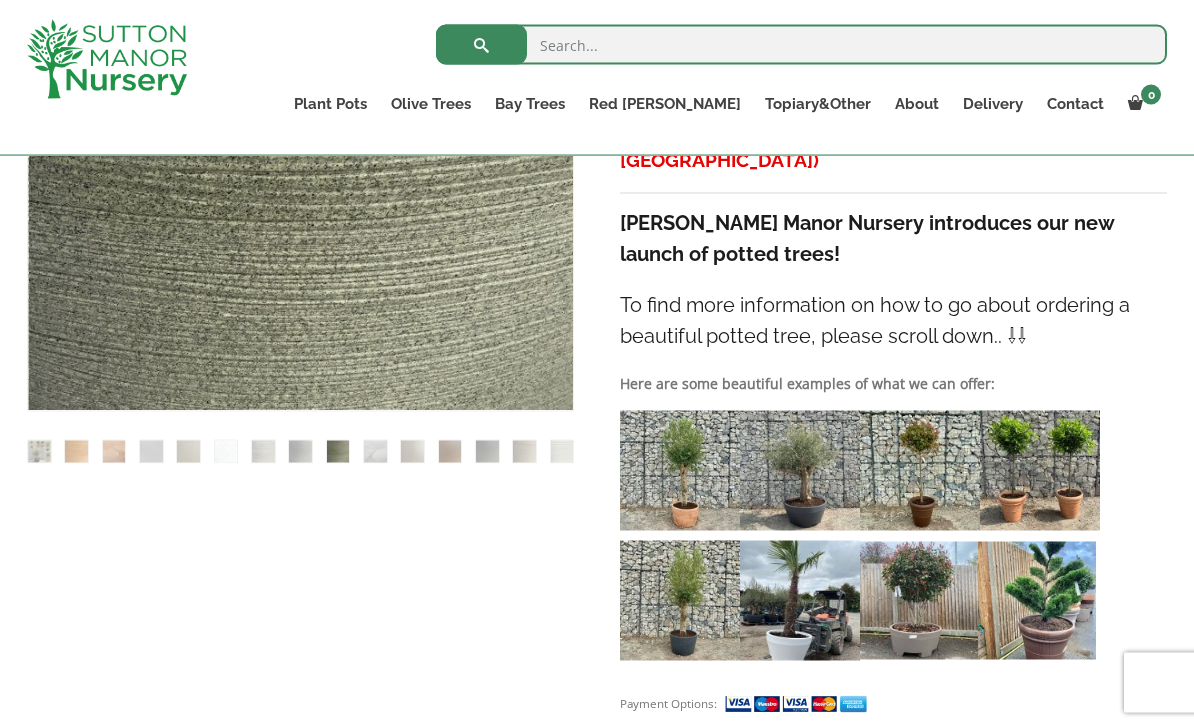 click at bounding box center (680, 471) 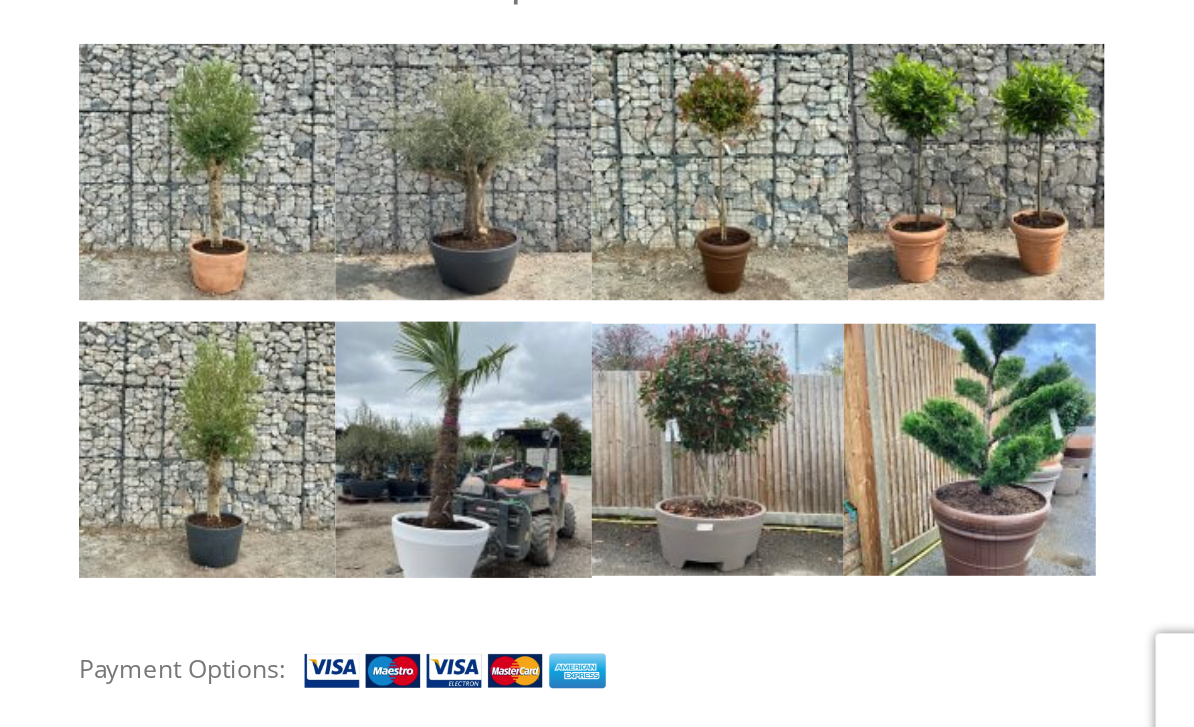 scroll, scrollTop: 1003, scrollLeft: 0, axis: vertical 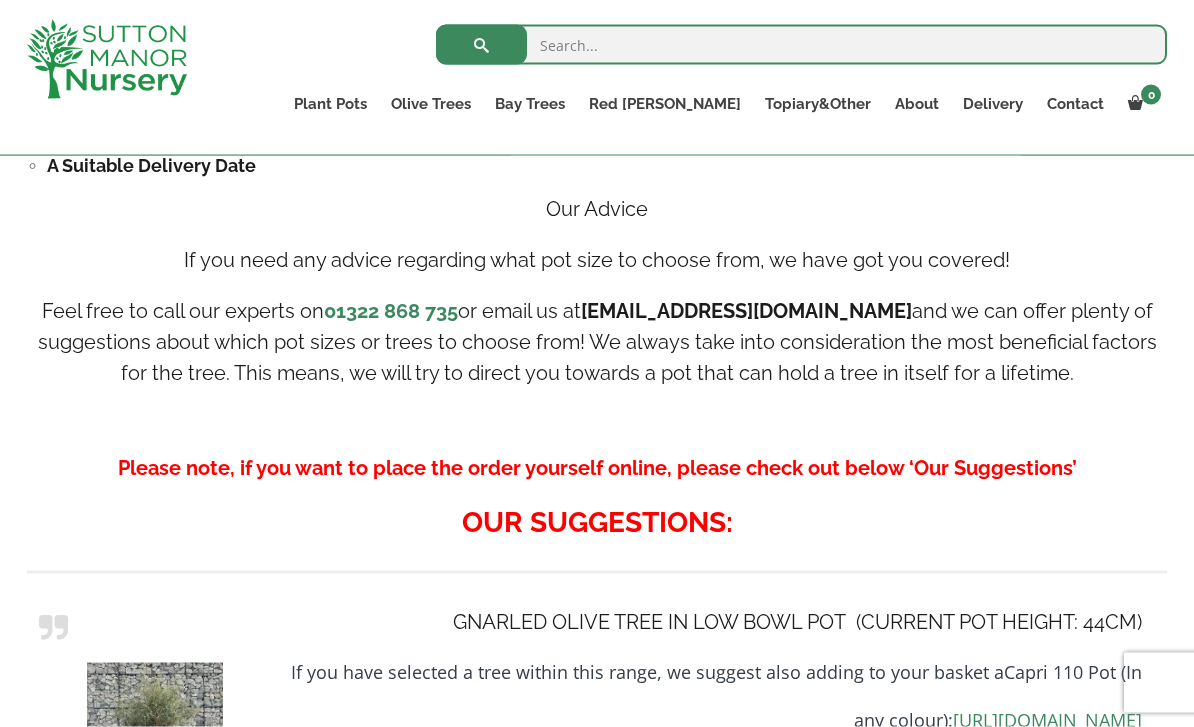 click on "Description
How to place an order for a ‘potted tree’?
Choose your new tree on our website & add it to the basket.
Select the suitable pot size and colour & add it to the basket
In the checkout, add a note to your order “CALL FOR POTTING”
After your order has been placed, one of the experts from our potting department will contact you to book the additional:
Potting Charge Per Tree = £80
Soil Quantity Used For Potting (can range from 1 – 6 bags depending on the pot size)
A Suitable Delivery Date
Our Advice
If you need any advice regarding what pot size to choose from, we have got you covered!
Feel free to call our experts on  01322 868 735  or email us at  [EMAIL_ADDRESS][DOMAIN_NAME]
Please note, if you want to place the order yourself online, please check out below ‘Our Suggestions’
OUR SUGGESTIONS:
GNARLED OLIVE TREE IN LOW BOWL POT  (CURRENT POT HEIGHT: 44CM)
Capri 110 Pot (In
any colour):
Plus" at bounding box center (597, 980) 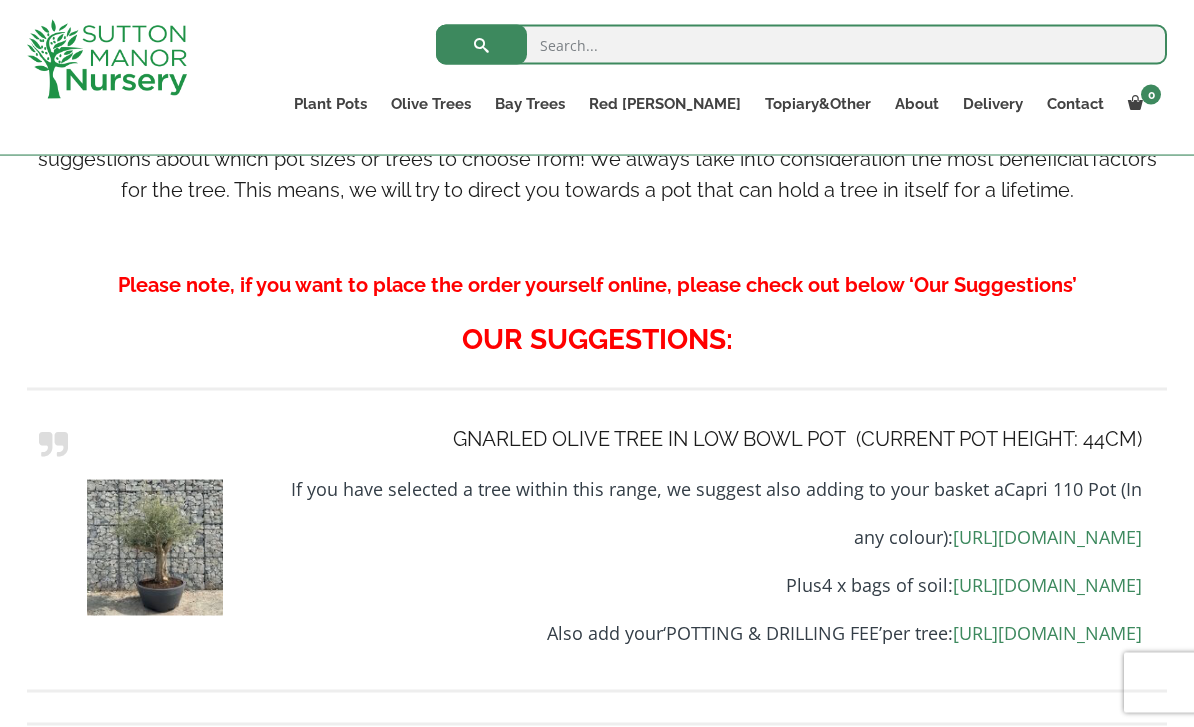 scroll, scrollTop: 2198, scrollLeft: 0, axis: vertical 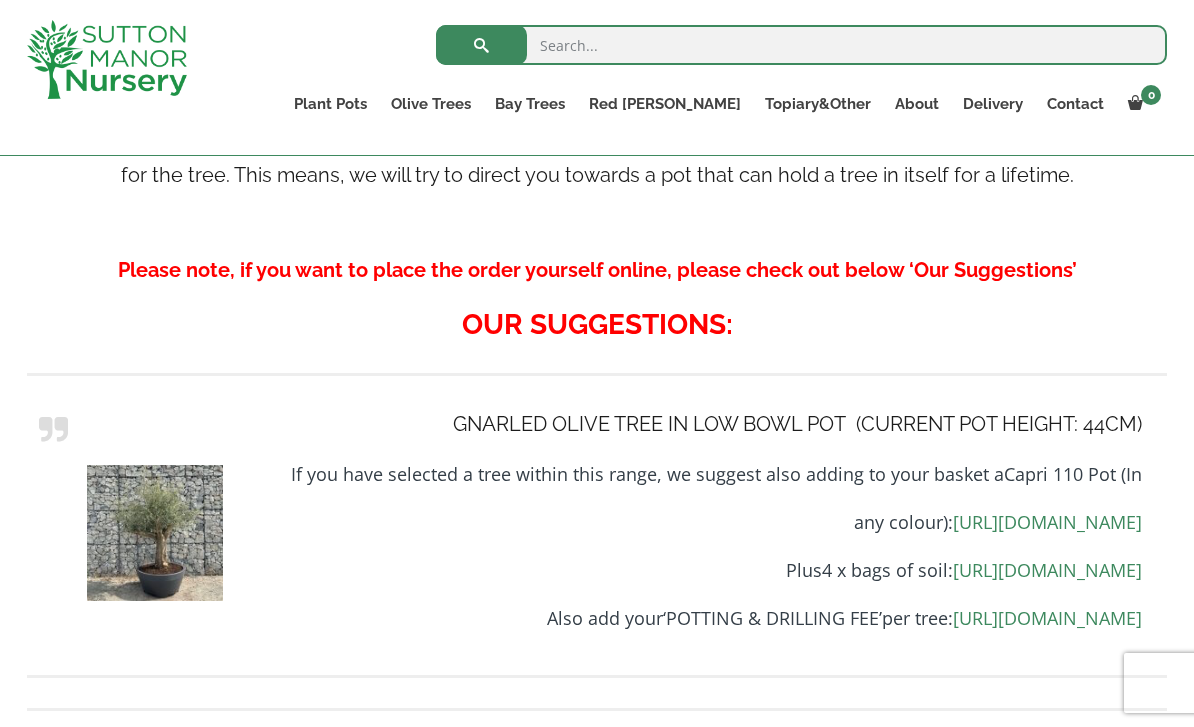 click at bounding box center (155, 533) 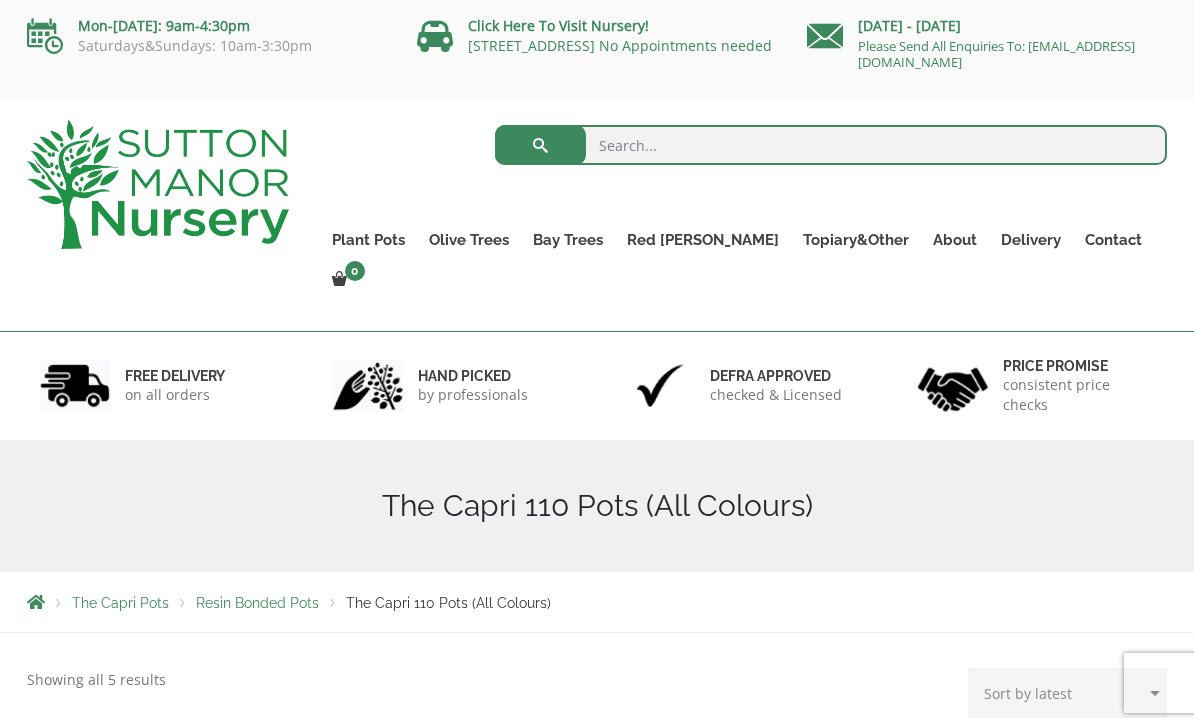 scroll, scrollTop: 0, scrollLeft: 0, axis: both 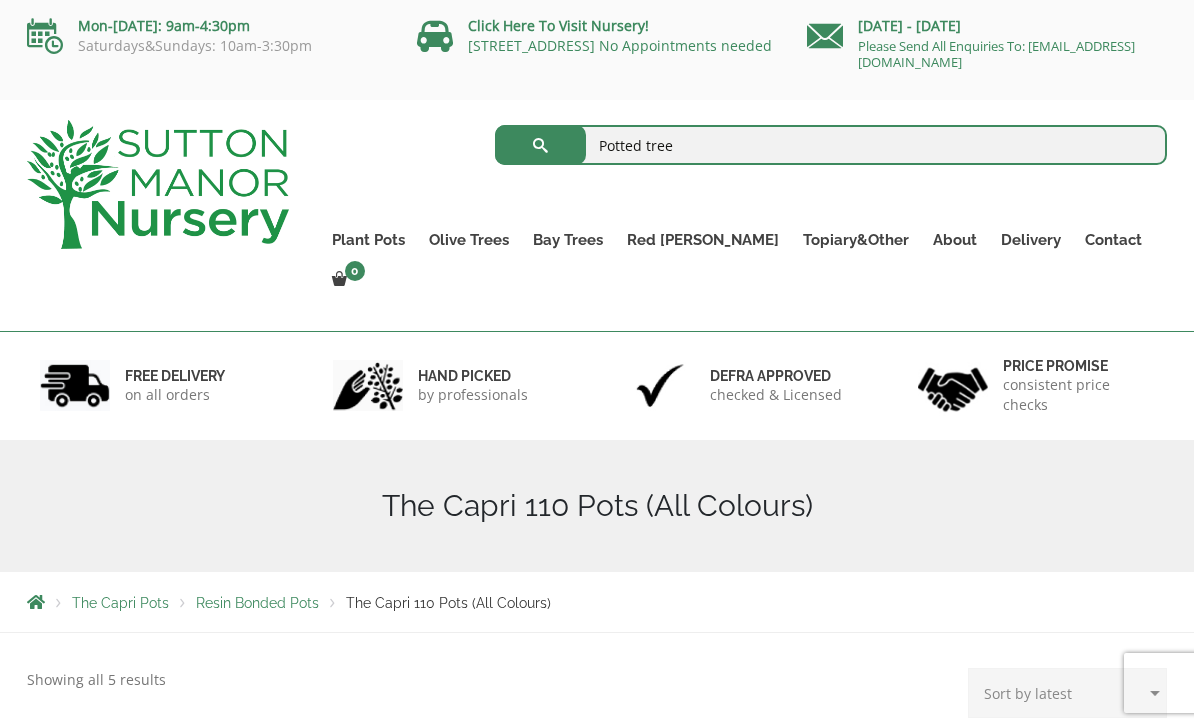 type on "Potted tree" 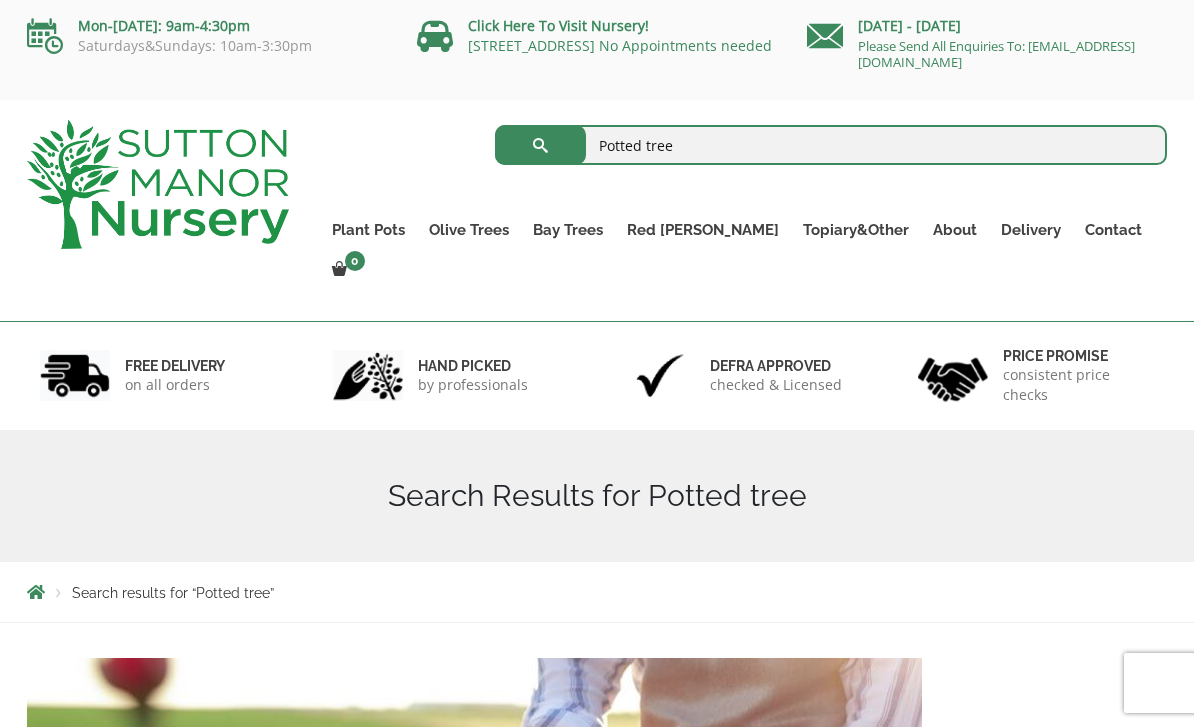 scroll, scrollTop: 0, scrollLeft: 0, axis: both 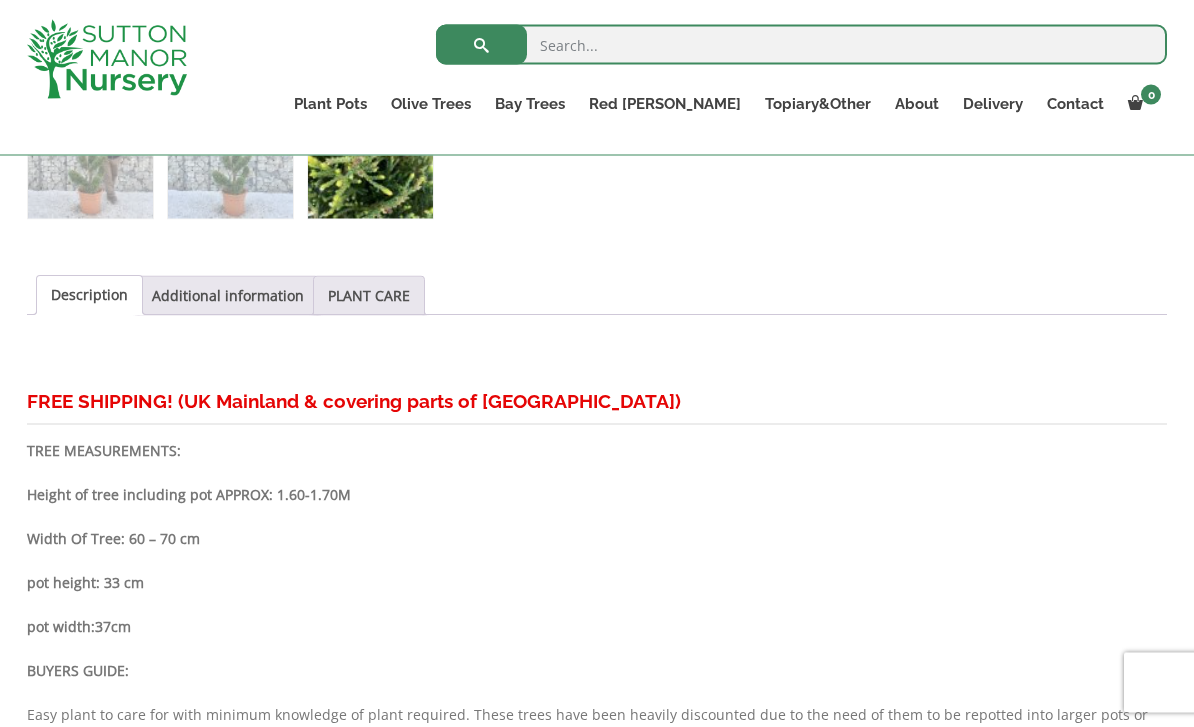 click on "FREE SHIPPING! (UK Mainland & covering parts of [GEOGRAPHIC_DATA])" at bounding box center (597, 401) 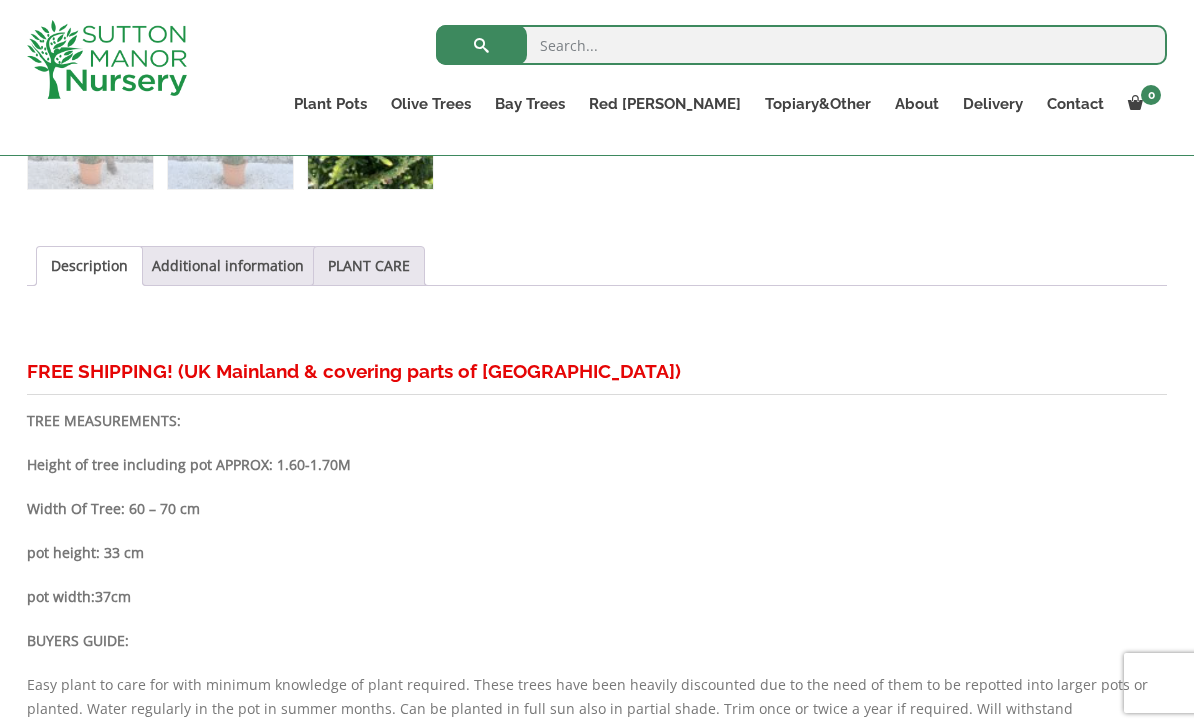 scroll, scrollTop: 1301, scrollLeft: 0, axis: vertical 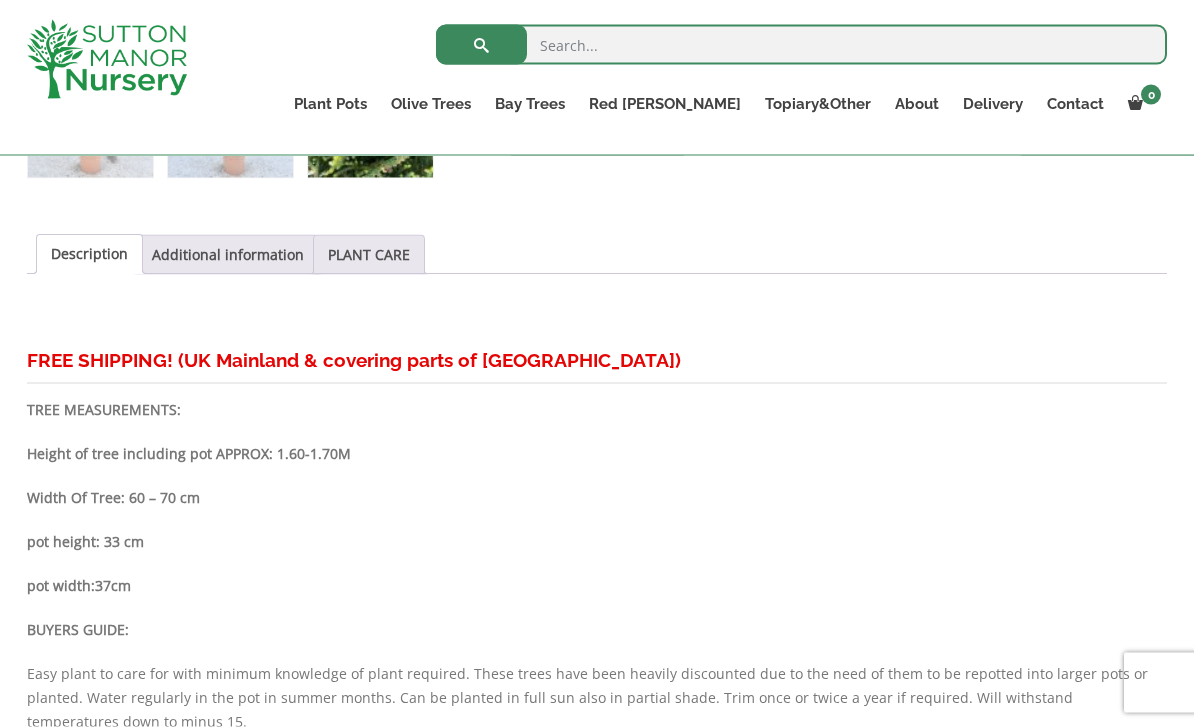 click on "FREE SHIPPING! (UK Mainland & covering parts of [GEOGRAPHIC_DATA])" at bounding box center [597, 360] 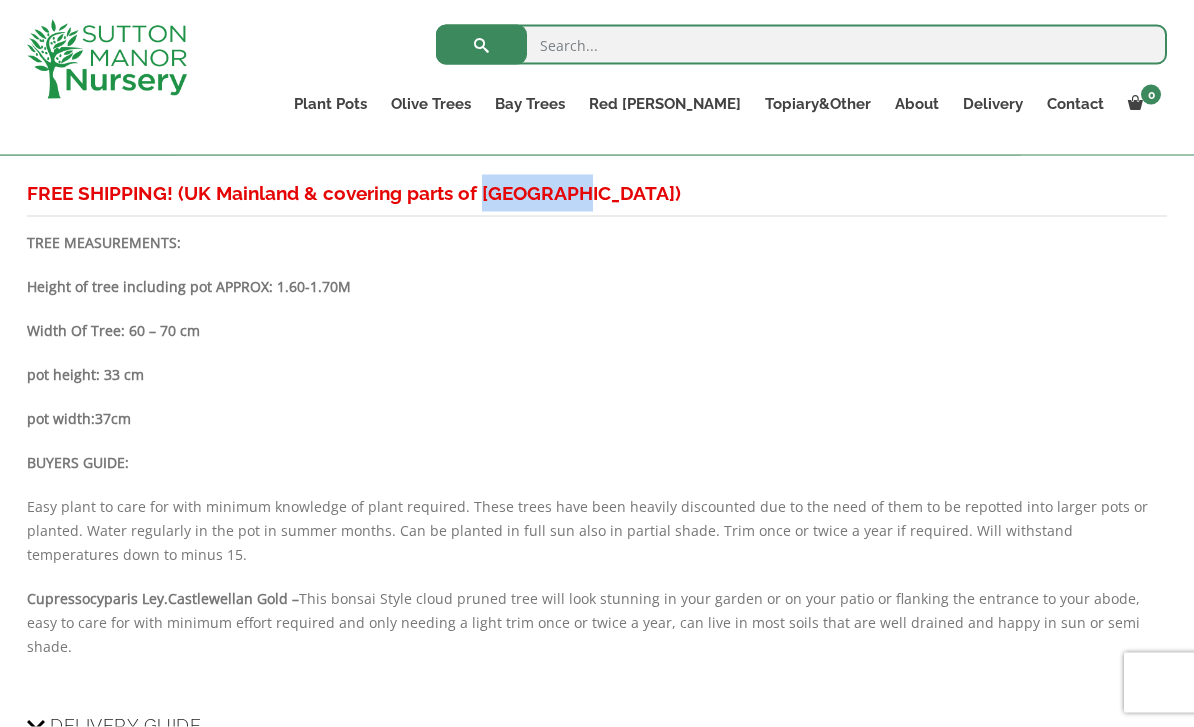 scroll, scrollTop: 1470, scrollLeft: 0, axis: vertical 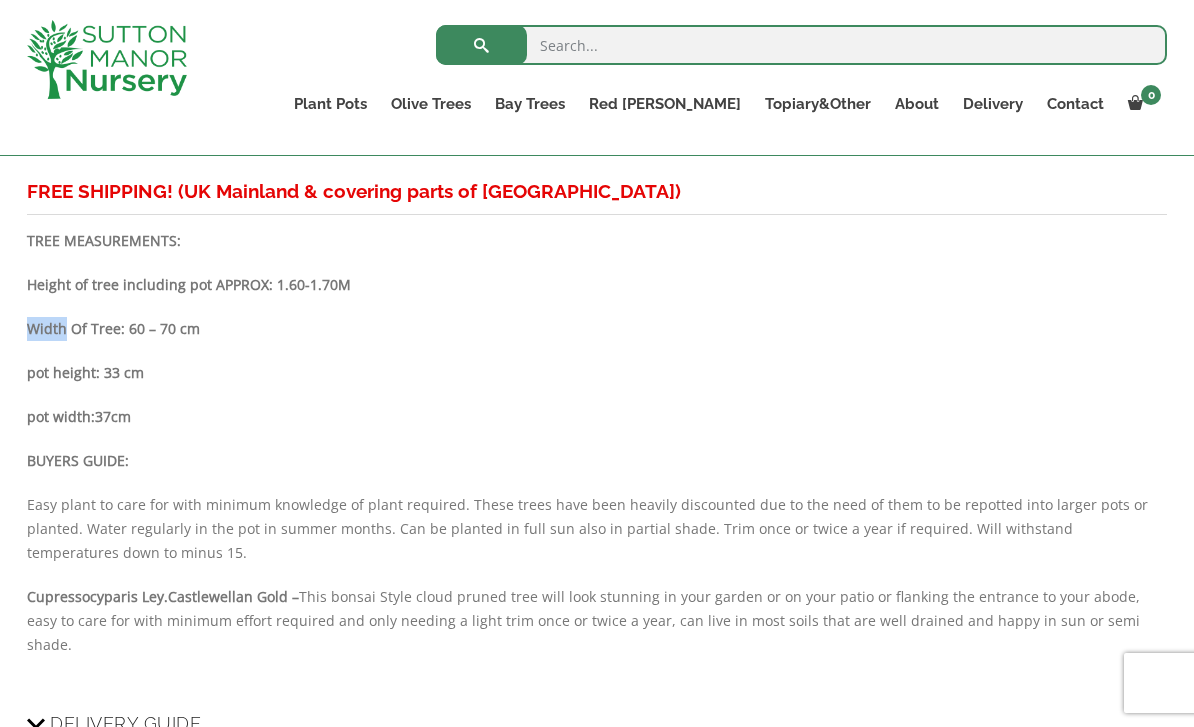 click on "Description
FREE SHIPPING! (UK Mainland & covering parts of Scotland)
TREE MEASUREMENTS:
Height of tree including pot APPROX: 1.60-1.70M
Width Of Tree: 60 – 70 cm
pot height: 33 cm
pot width:37  cm
BUYERS GUIDE:
Easy plant to care for with minimum knowledge of plant required. These trees have been heavily discounted due to the need of them to be repotted into larger pots or planted. Water regularly in the pot in summer months. Can be planted in full sun also in partial shade. Trim once or twice a year if required. Will withstand temperatures down to minus 15.
Cupressocyparis Ley.Castlewellan Gold –  This bonsai Style cloud pruned tree will look stunning in your garden or on your patio or flanking the entrance to your abode, easy to care for with minimum effort required and only needing a light trim once or twice a year, can live in most soils that are well drained and happy in sun or semi shade." at bounding box center (597, 403) 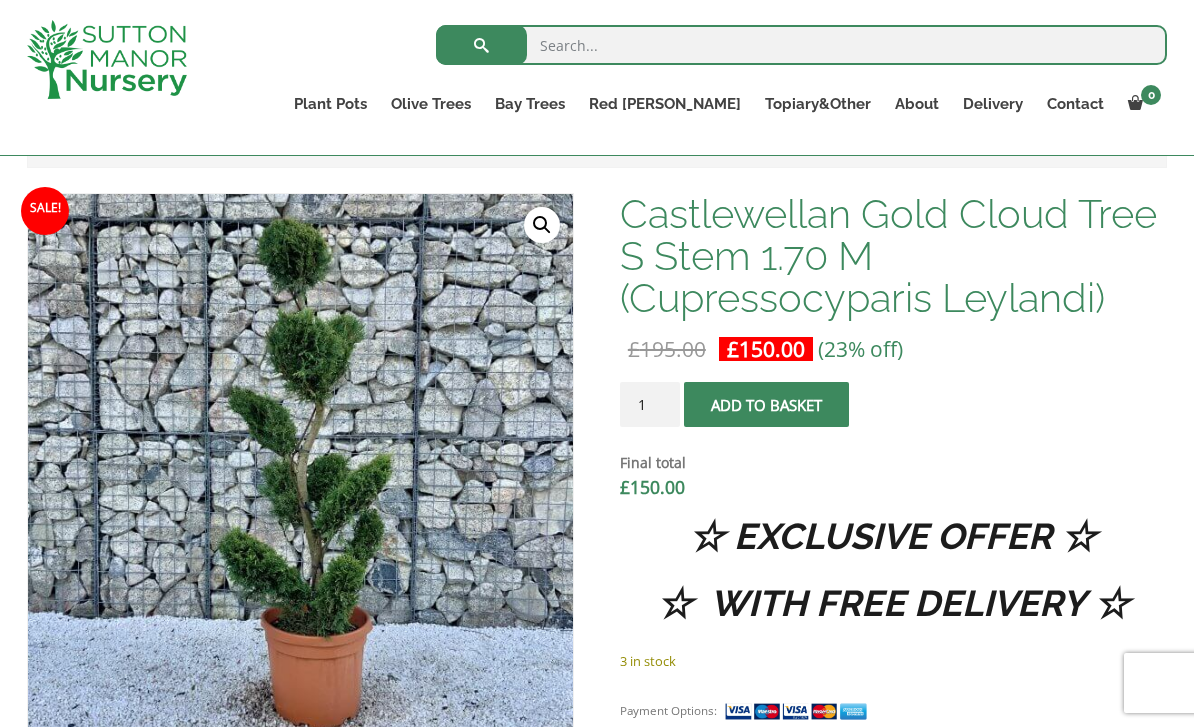 scroll, scrollTop: 584, scrollLeft: 0, axis: vertical 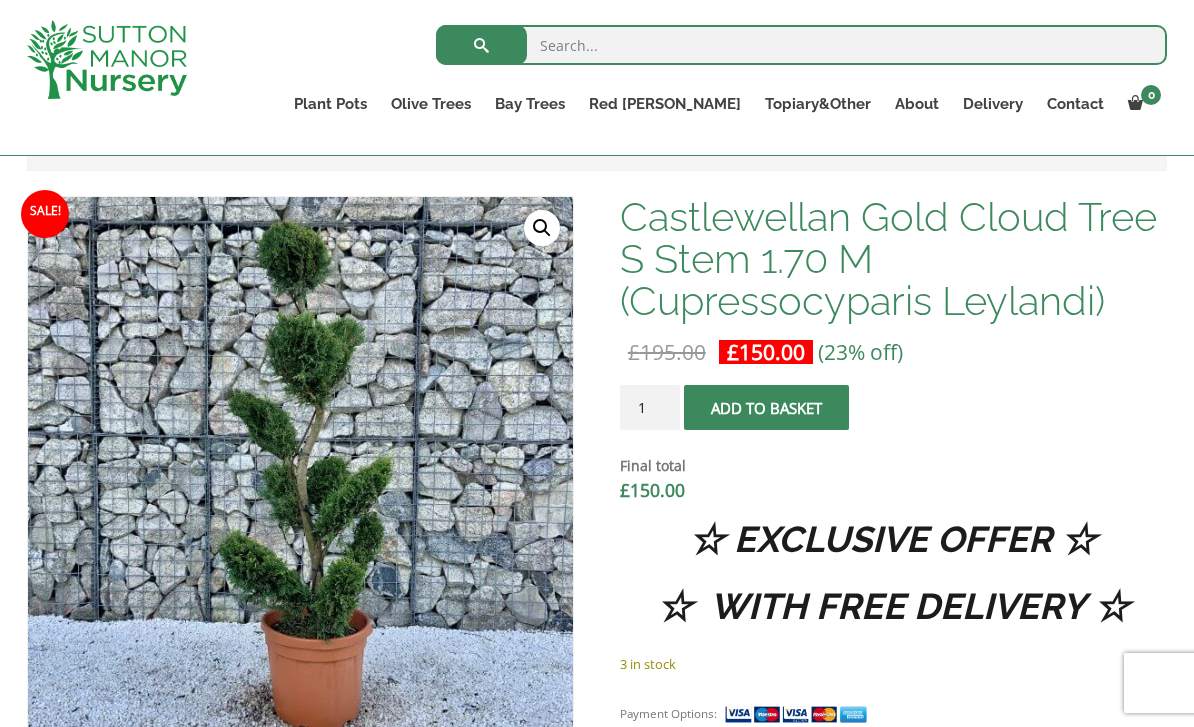 click at bounding box center [528, 697] 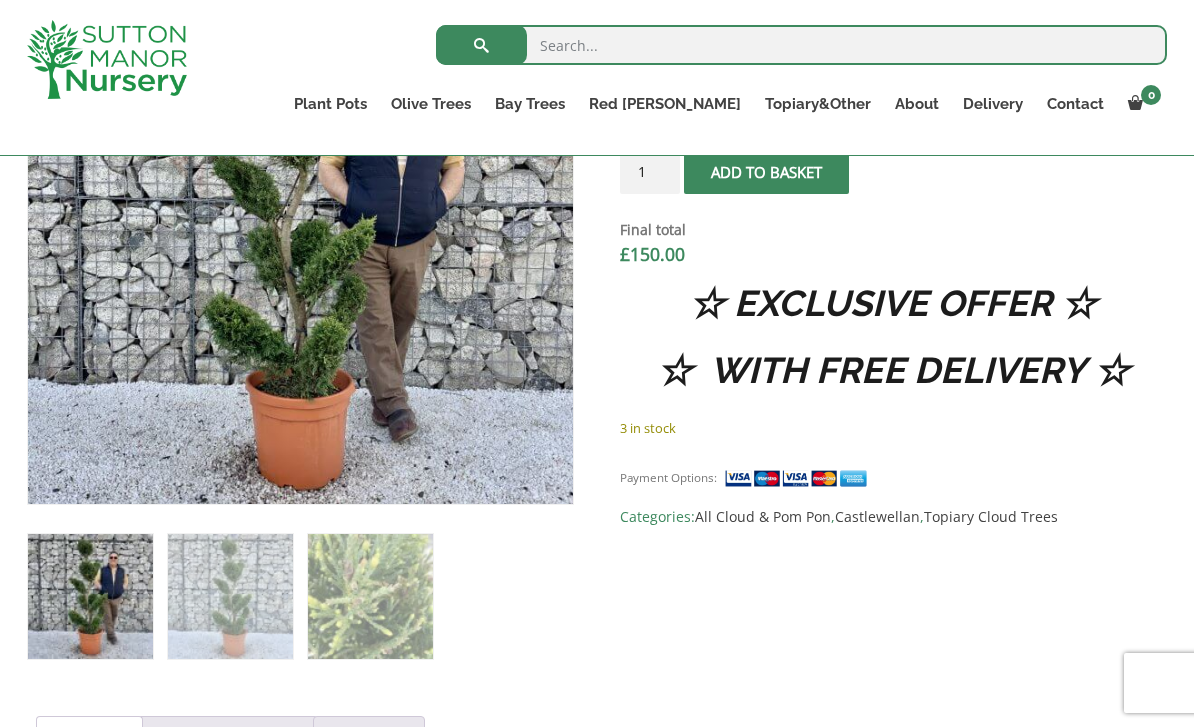 scroll, scrollTop: 951, scrollLeft: 0, axis: vertical 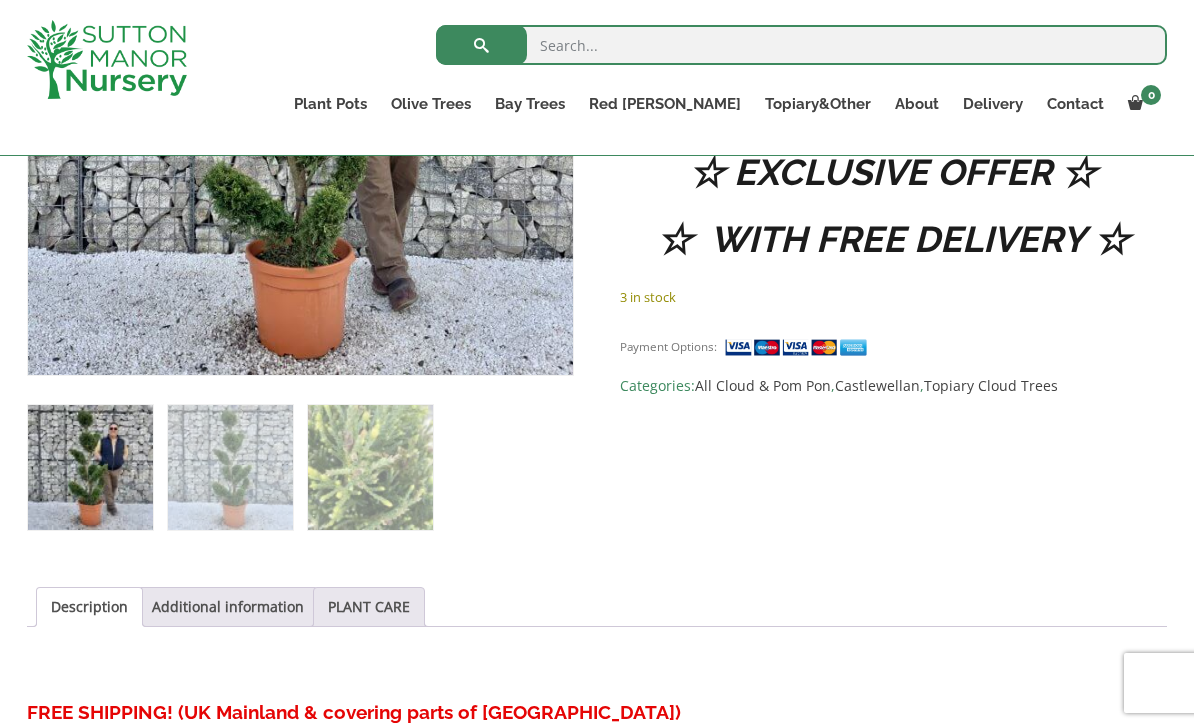 click on "Additional information" at bounding box center (228, 607) 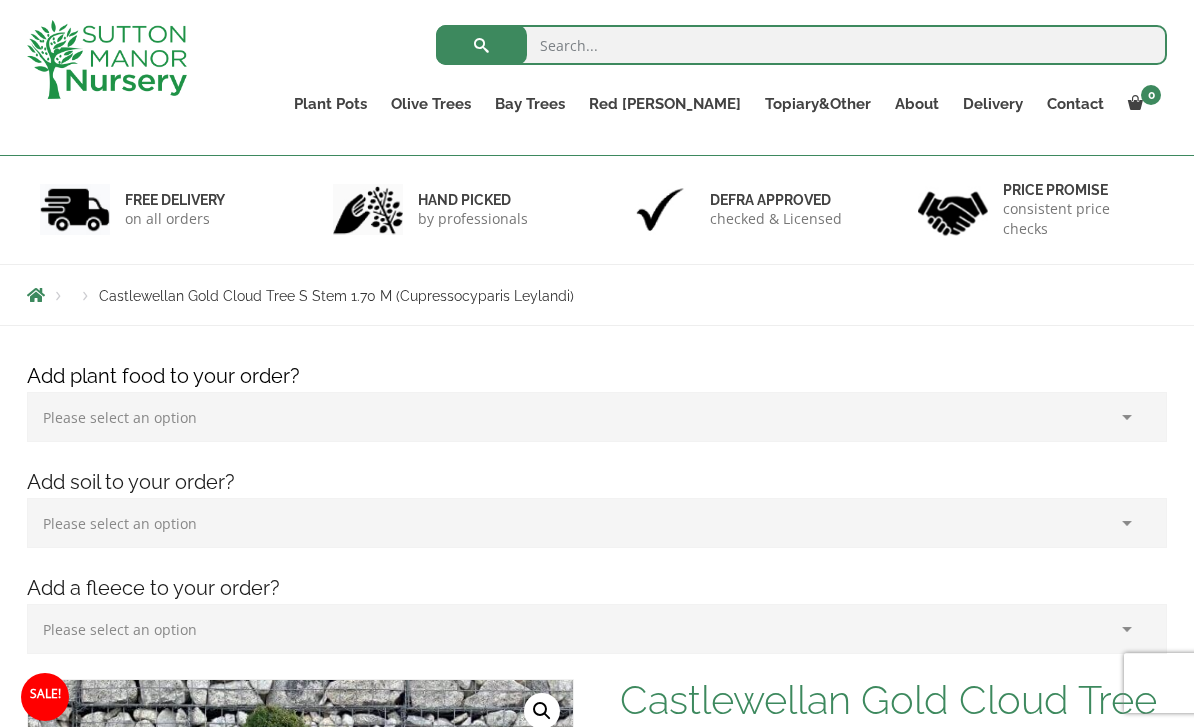 scroll, scrollTop: 0, scrollLeft: 0, axis: both 